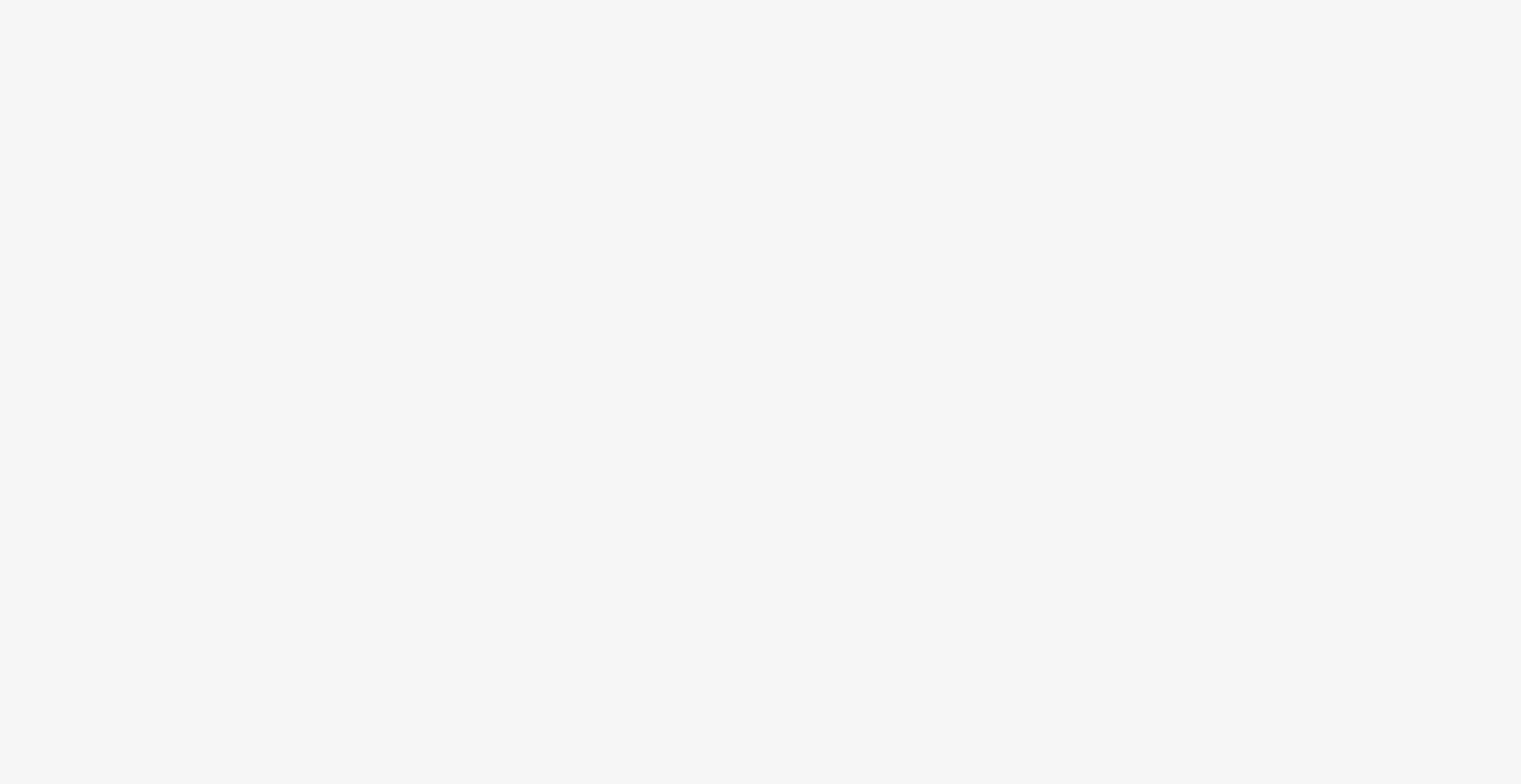 scroll, scrollTop: 0, scrollLeft: 0, axis: both 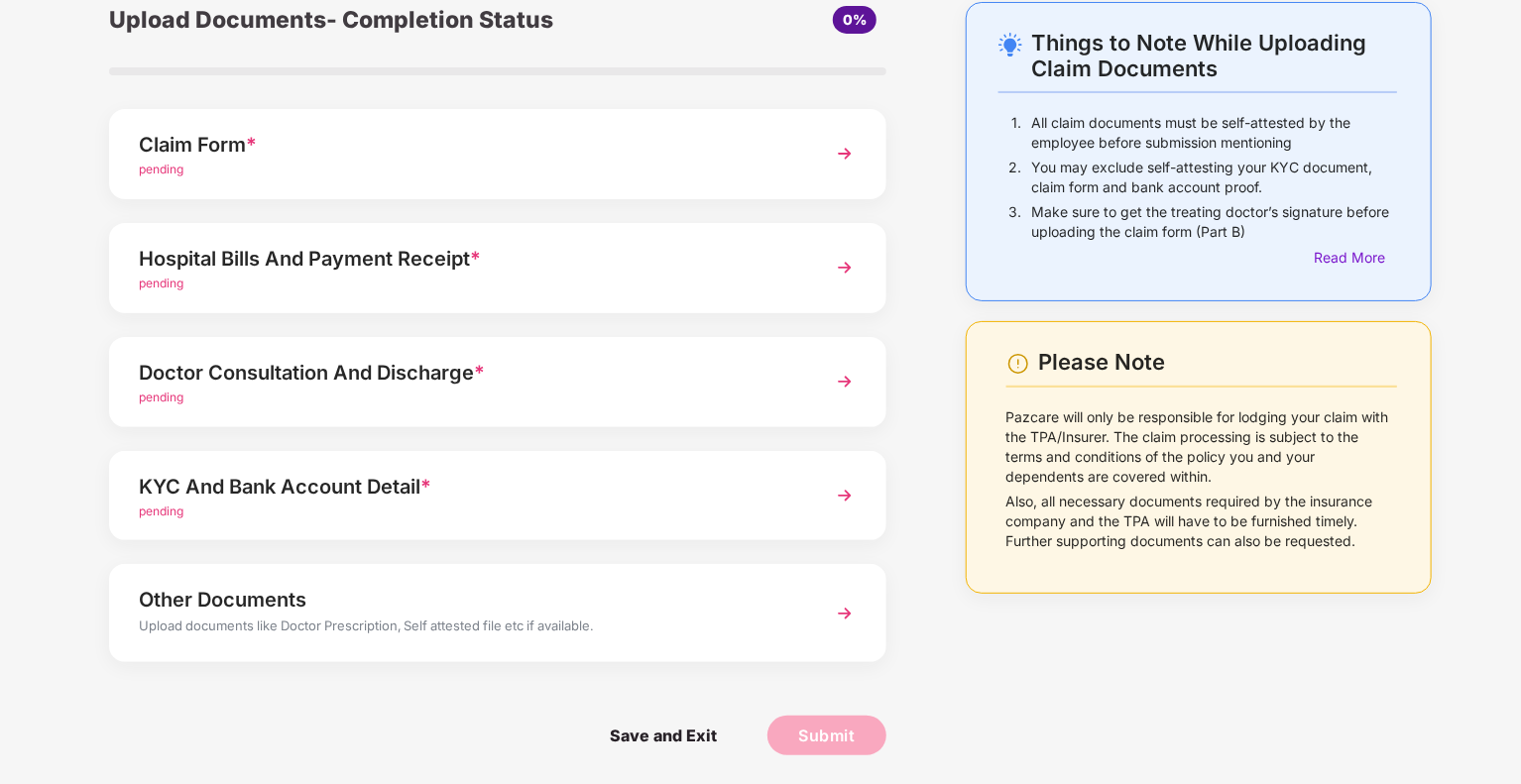 click on "Upload documents like Doctor Prescription, Self attested file etc if available." at bounding box center [467, 628] 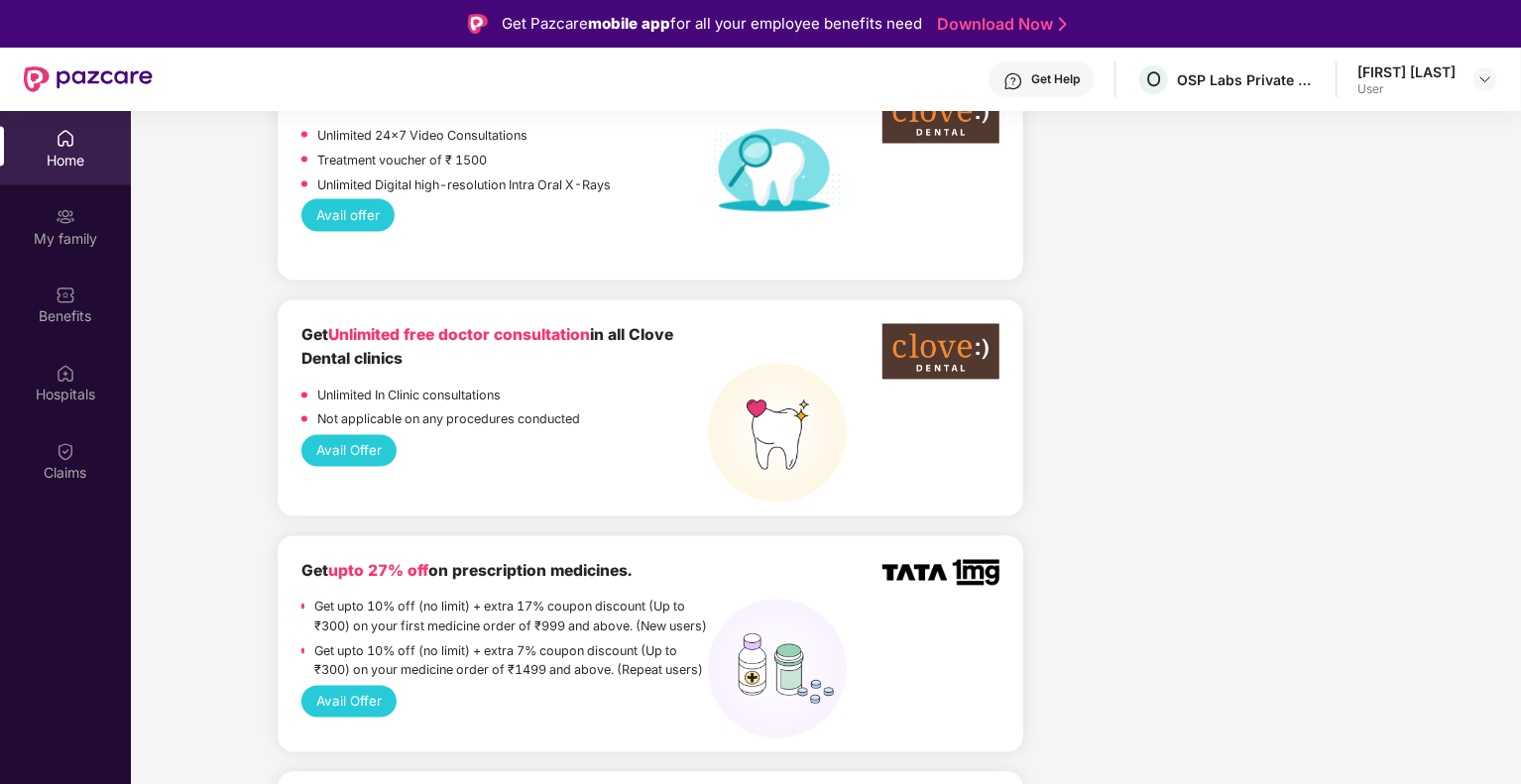 scroll, scrollTop: 1883, scrollLeft: 0, axis: vertical 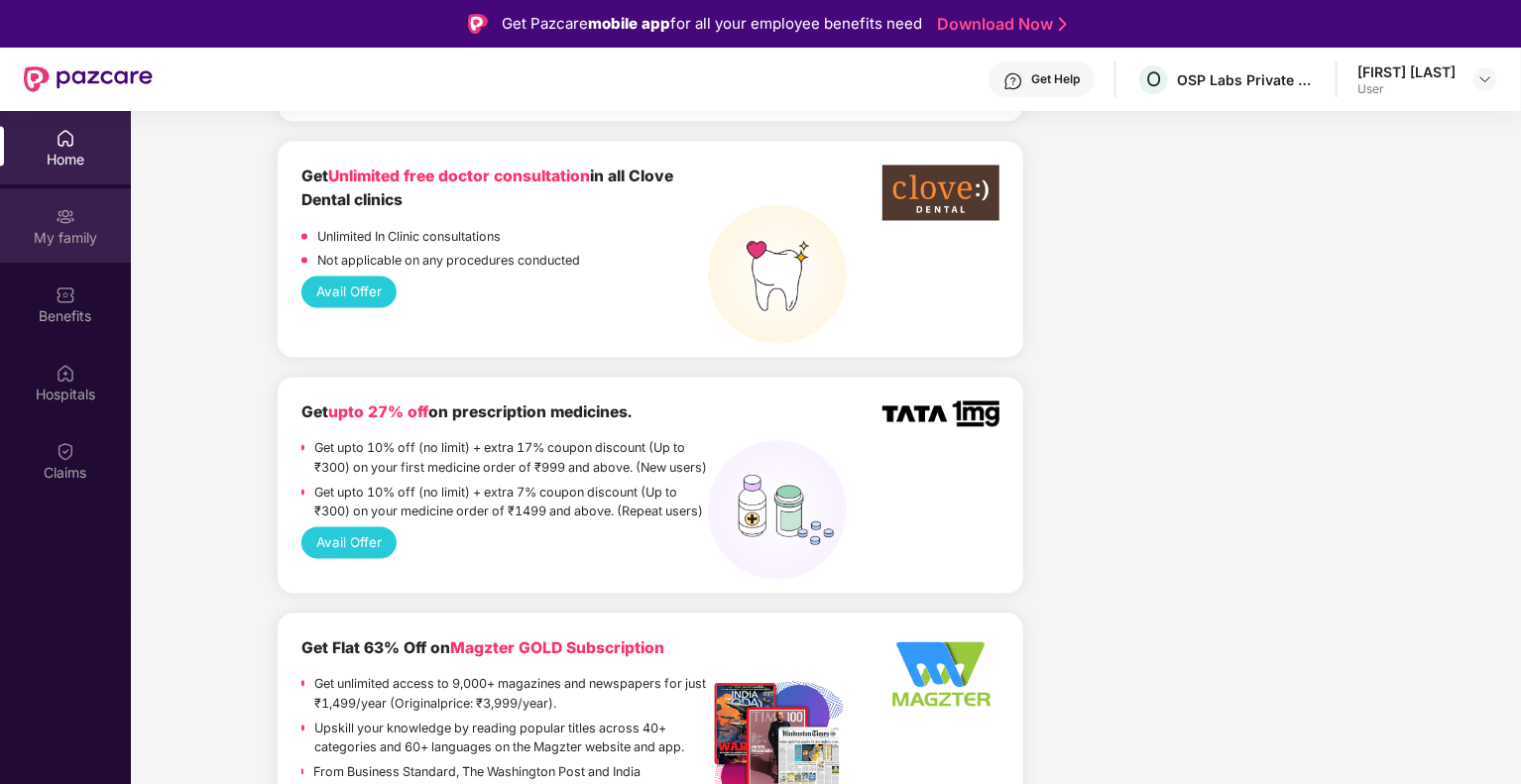 click on "My family" at bounding box center (65, 226) 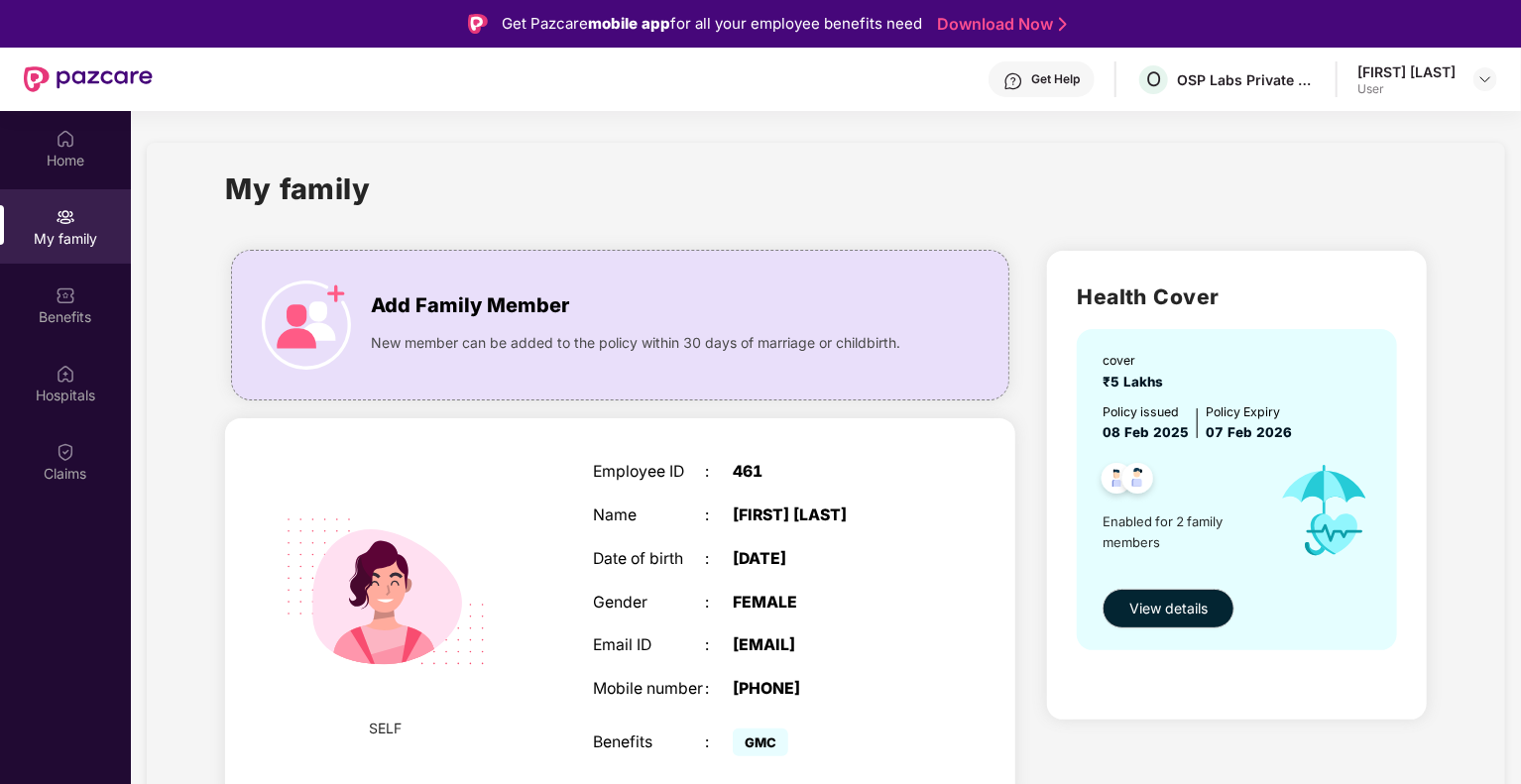 scroll, scrollTop: 349, scrollLeft: 0, axis: vertical 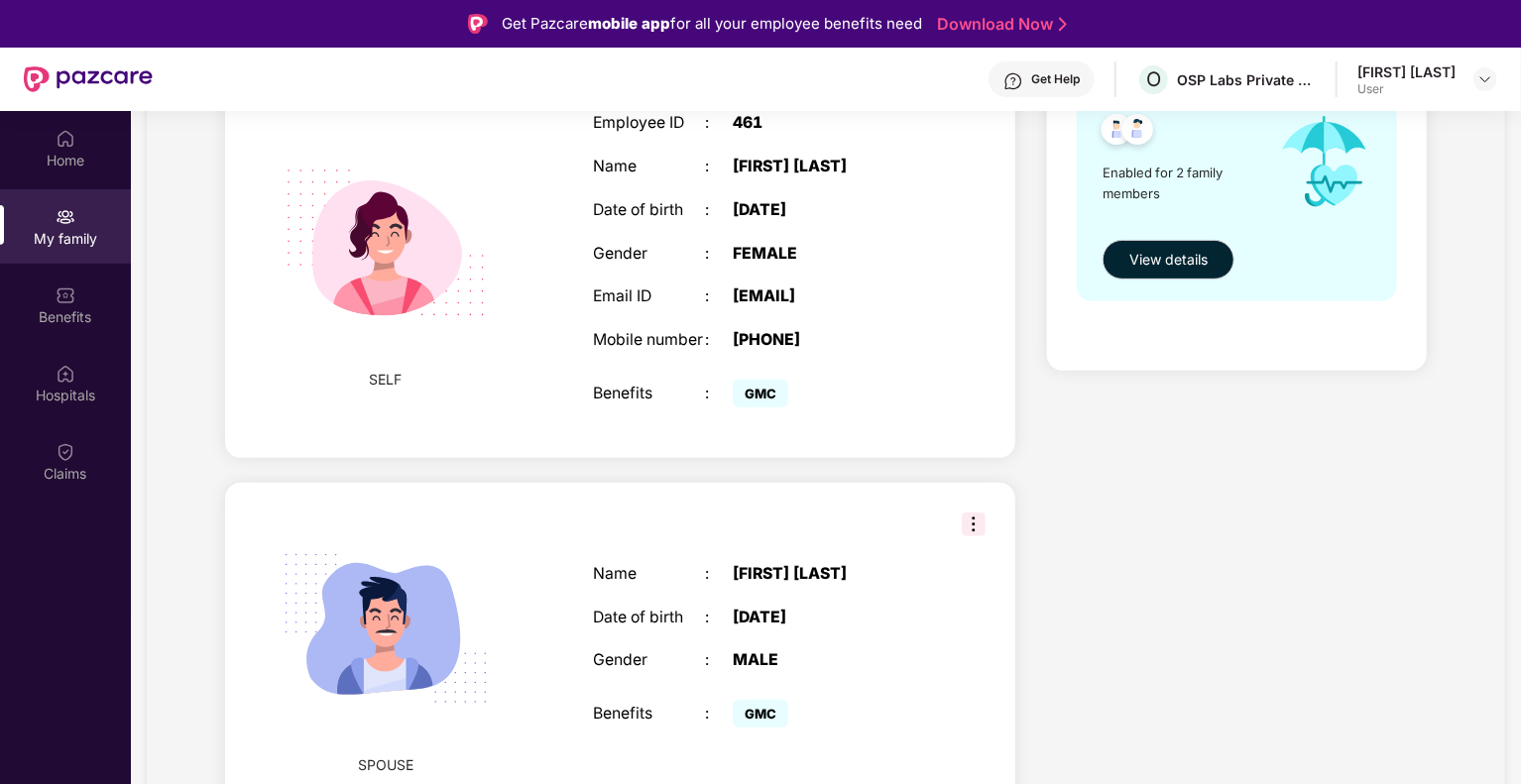 click at bounding box center (974, 524) 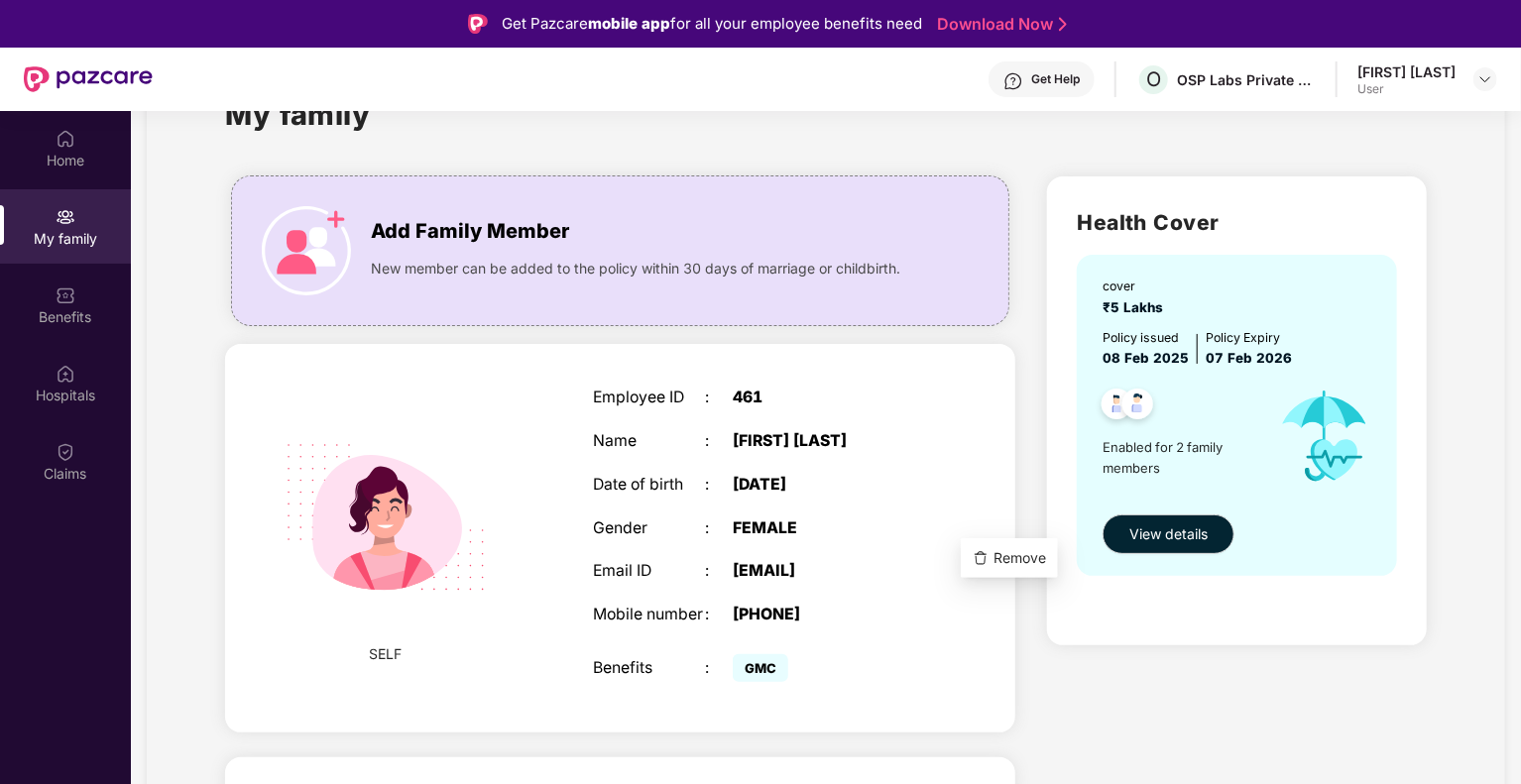 scroll, scrollTop: 52, scrollLeft: 0, axis: vertical 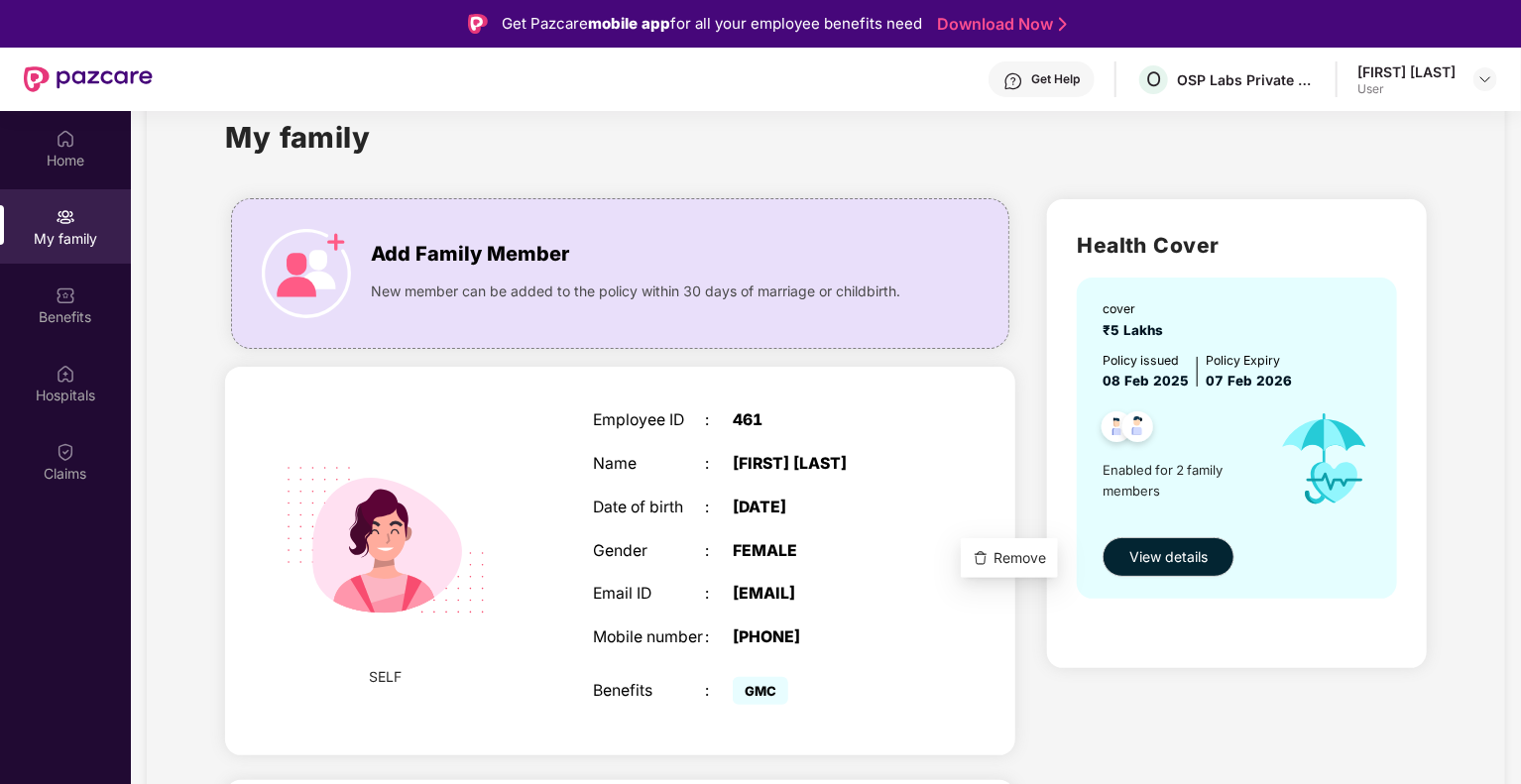 click on "[EMPLOYMENT_ID] : [NUMBER] [NAME] : [FIRST] [LAST] [DATE_OF_BIRTH] : [DATE] [GENDER] : [GENDER] [EMAIL_ID] : [EMAIL] [MOBILE_NUMBER] : [PHONE] [BENEFITS] : [BENEFIT_TYPE]" at bounding box center [760, 561] 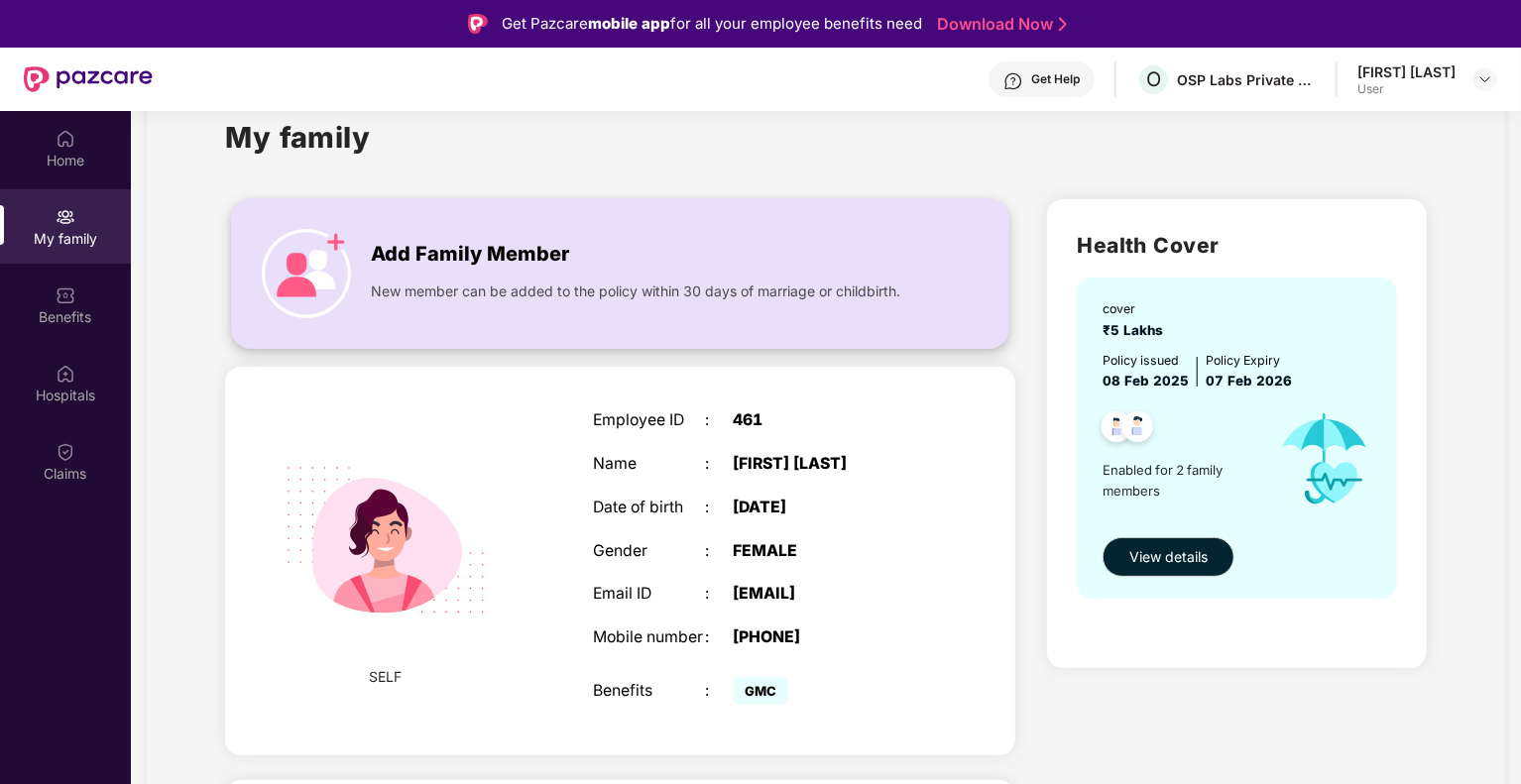 click at bounding box center (306, 274) 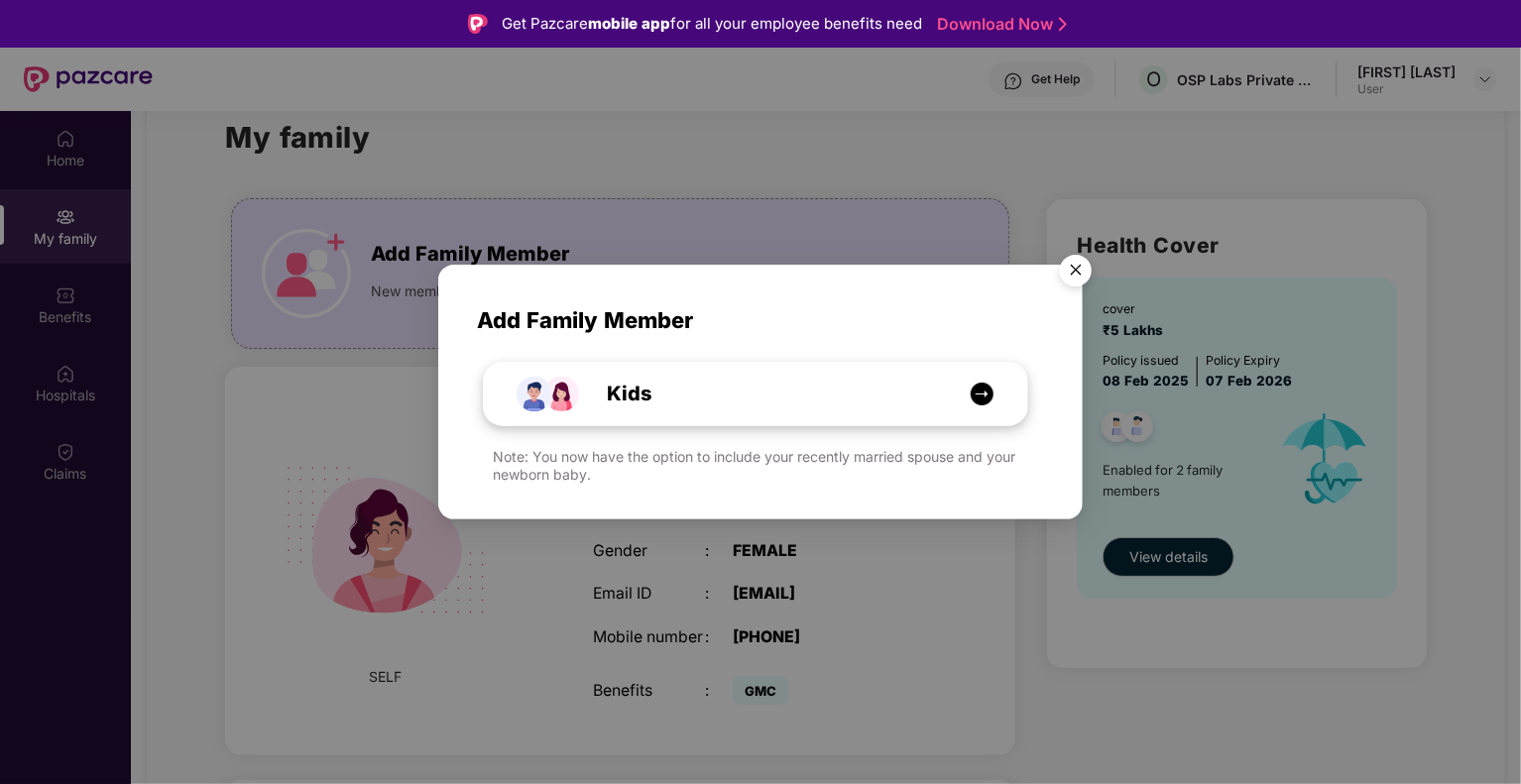 click at bounding box center [982, 393] 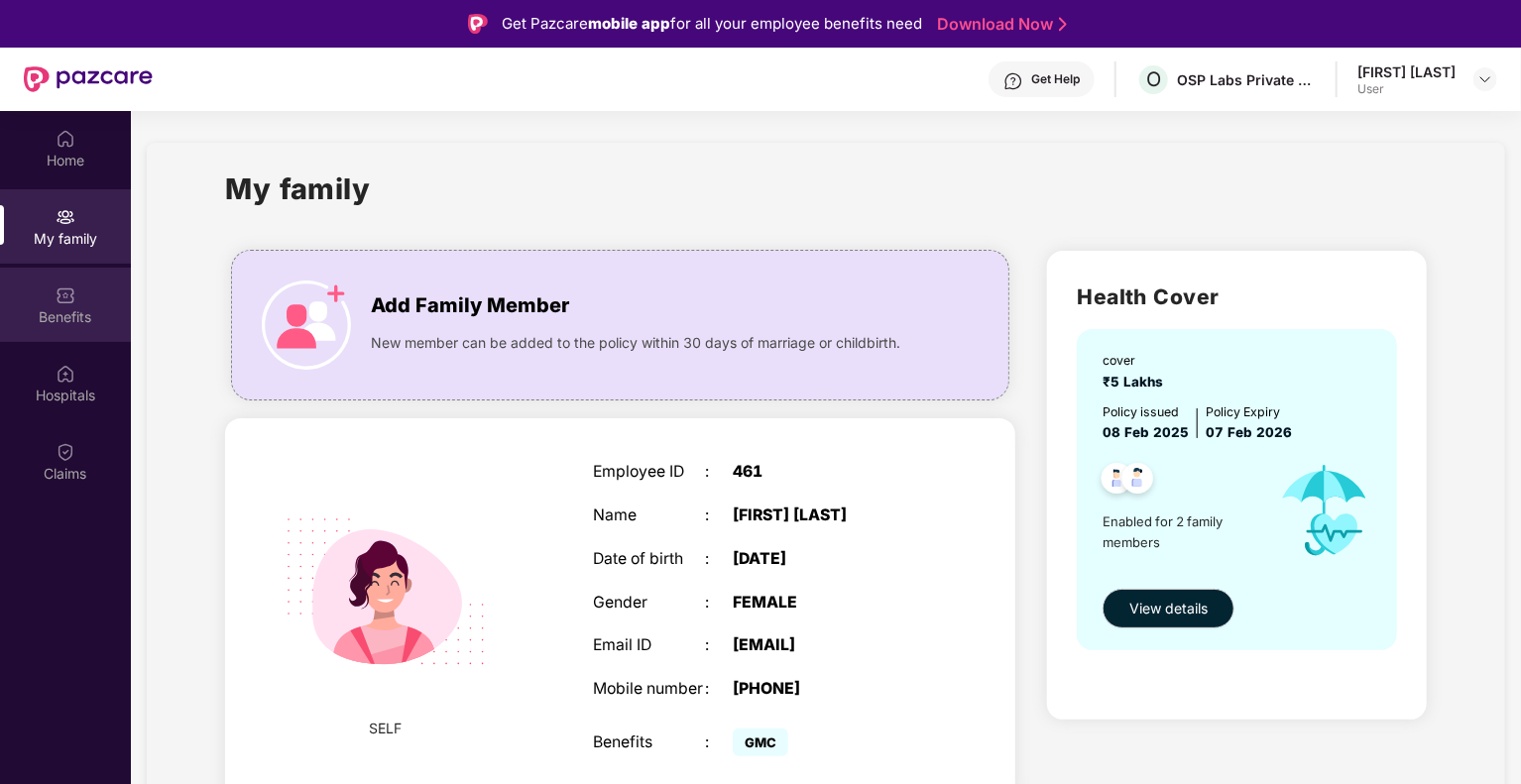click on "Benefits" at bounding box center (65, 317) 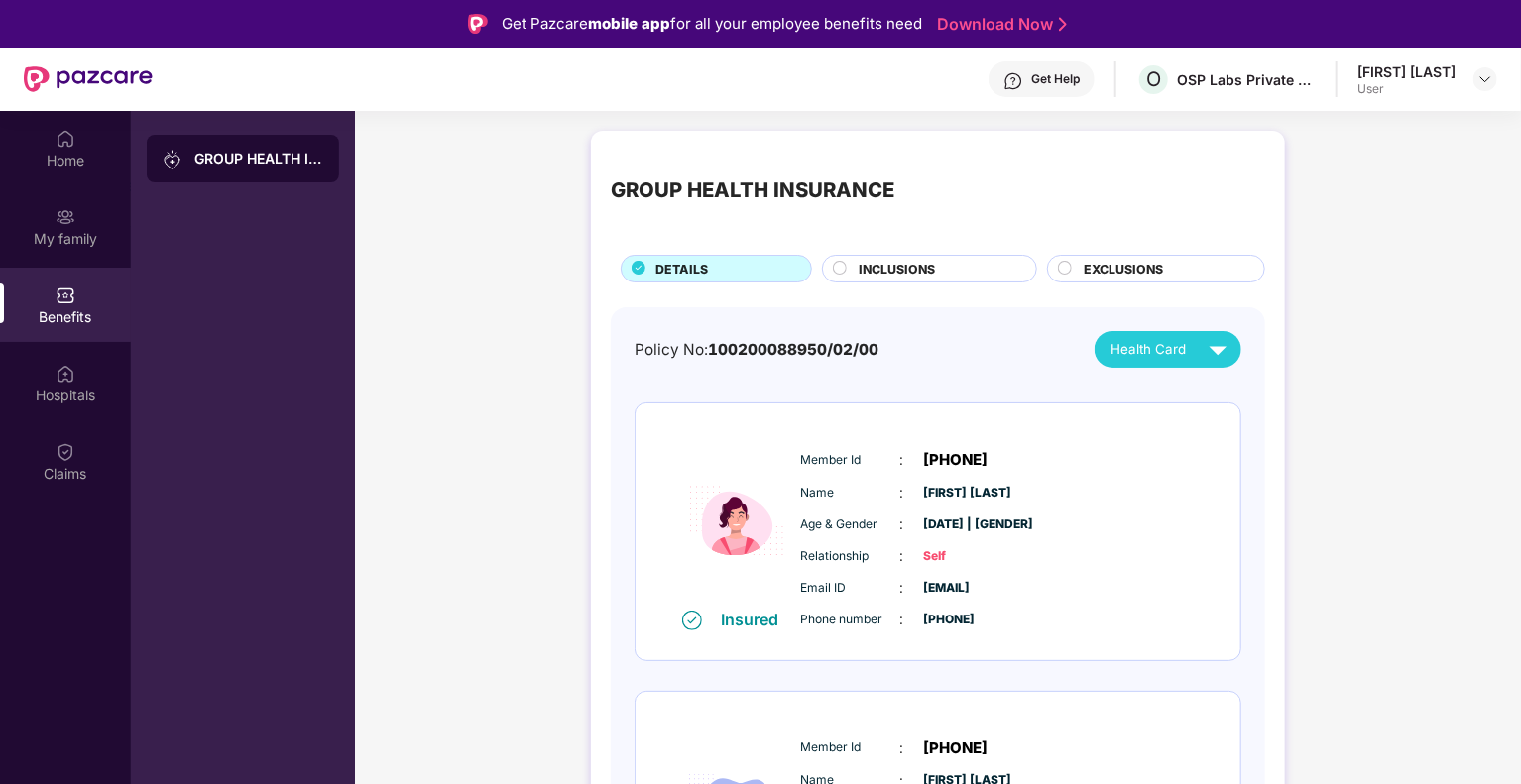 scroll, scrollTop: 174, scrollLeft: 0, axis: vertical 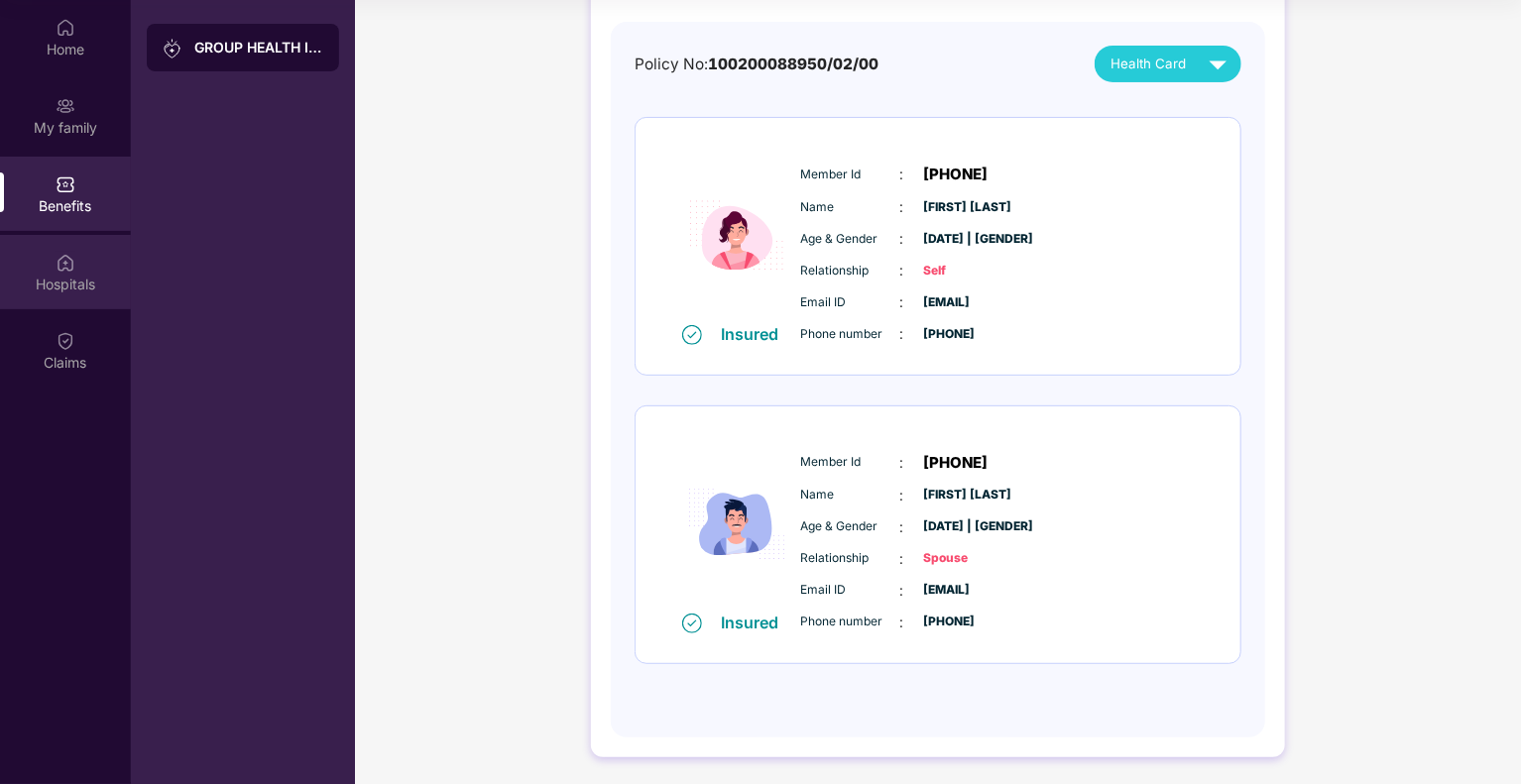 click on "Hospitals" at bounding box center (65, 272) 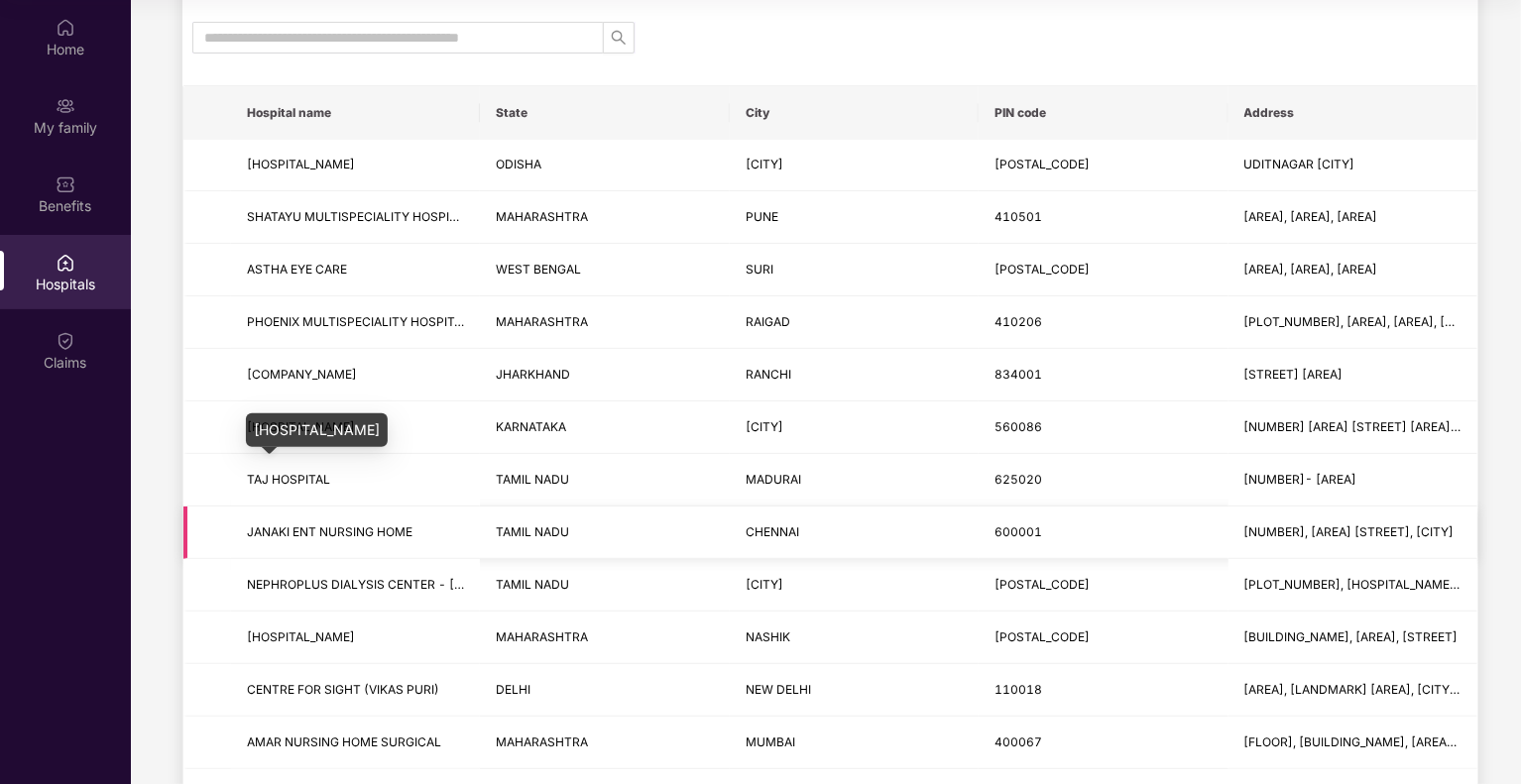 scroll, scrollTop: 198, scrollLeft: 0, axis: vertical 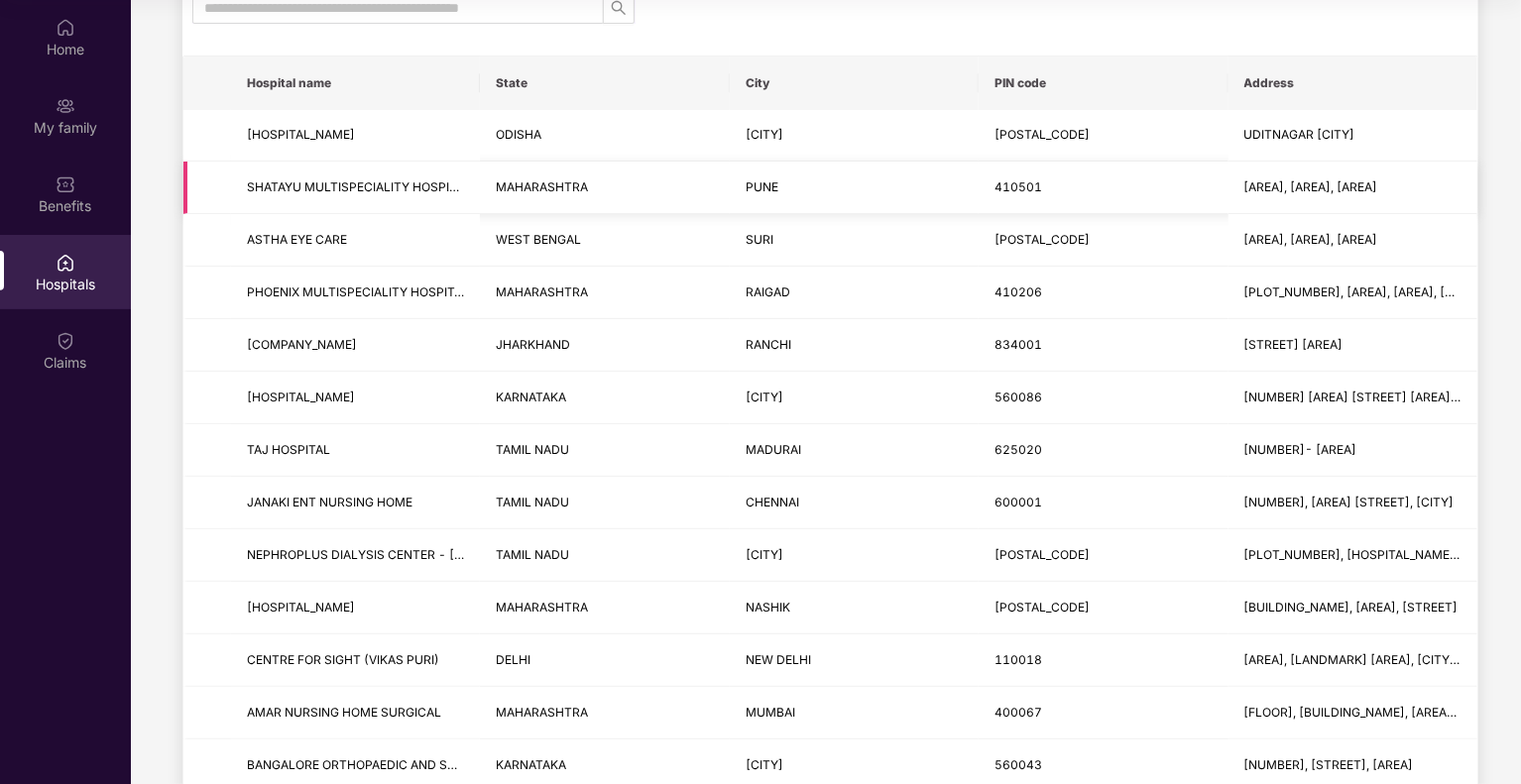 click on "MAHARASHTRA" at bounding box center (604, 187) 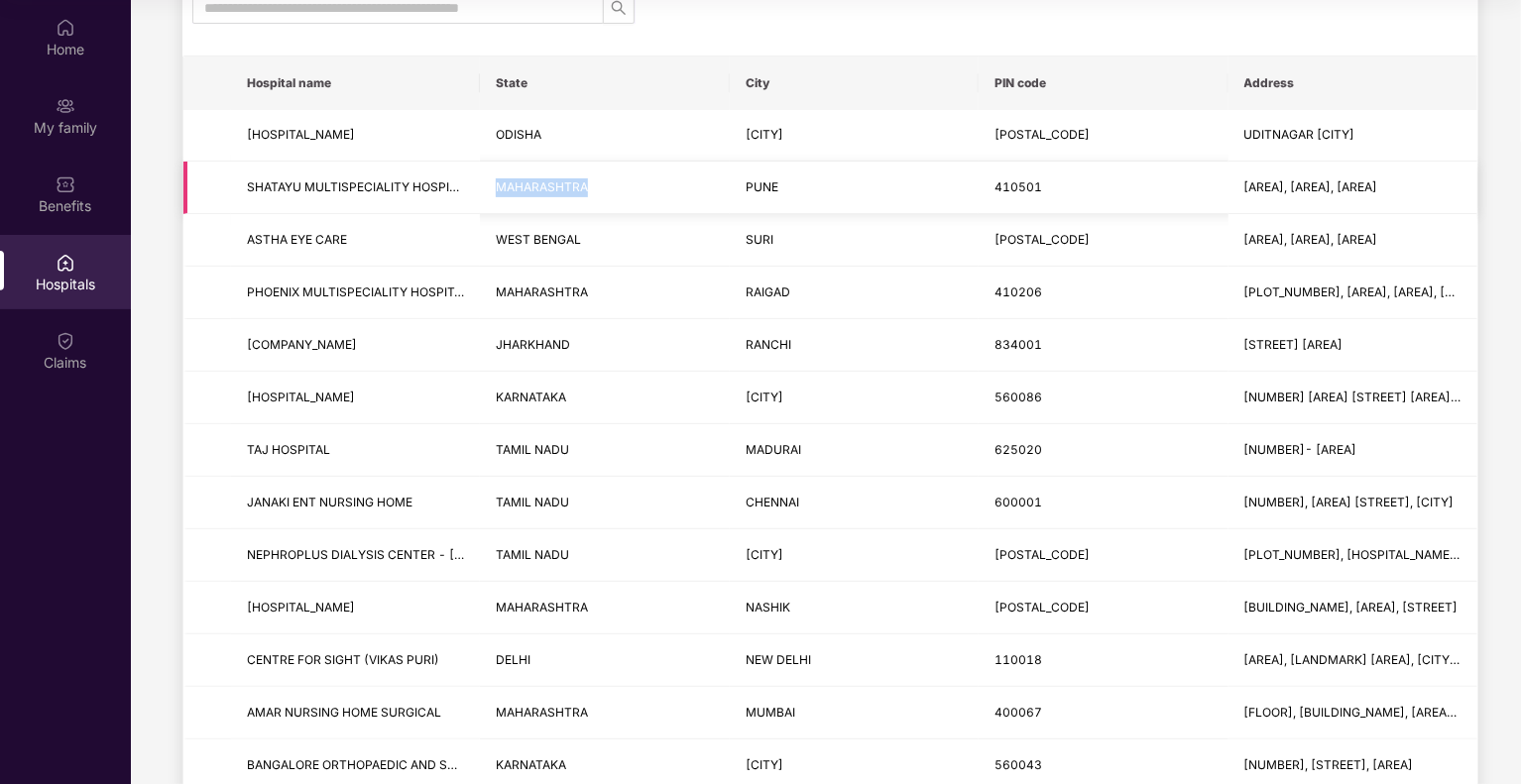 click on "MAHARASHTRA" at bounding box center [604, 187] 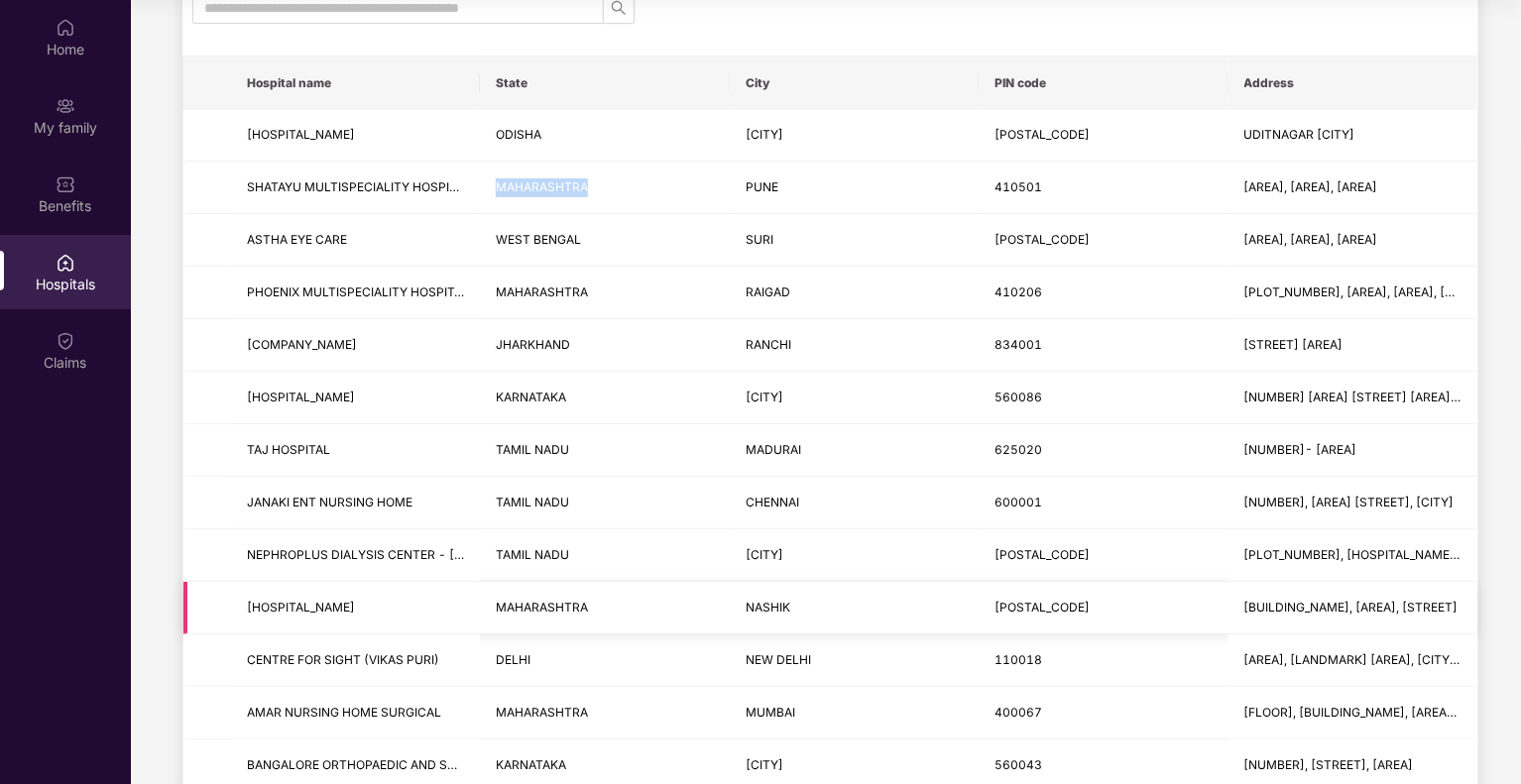 copy on "MAHARASHTRA" 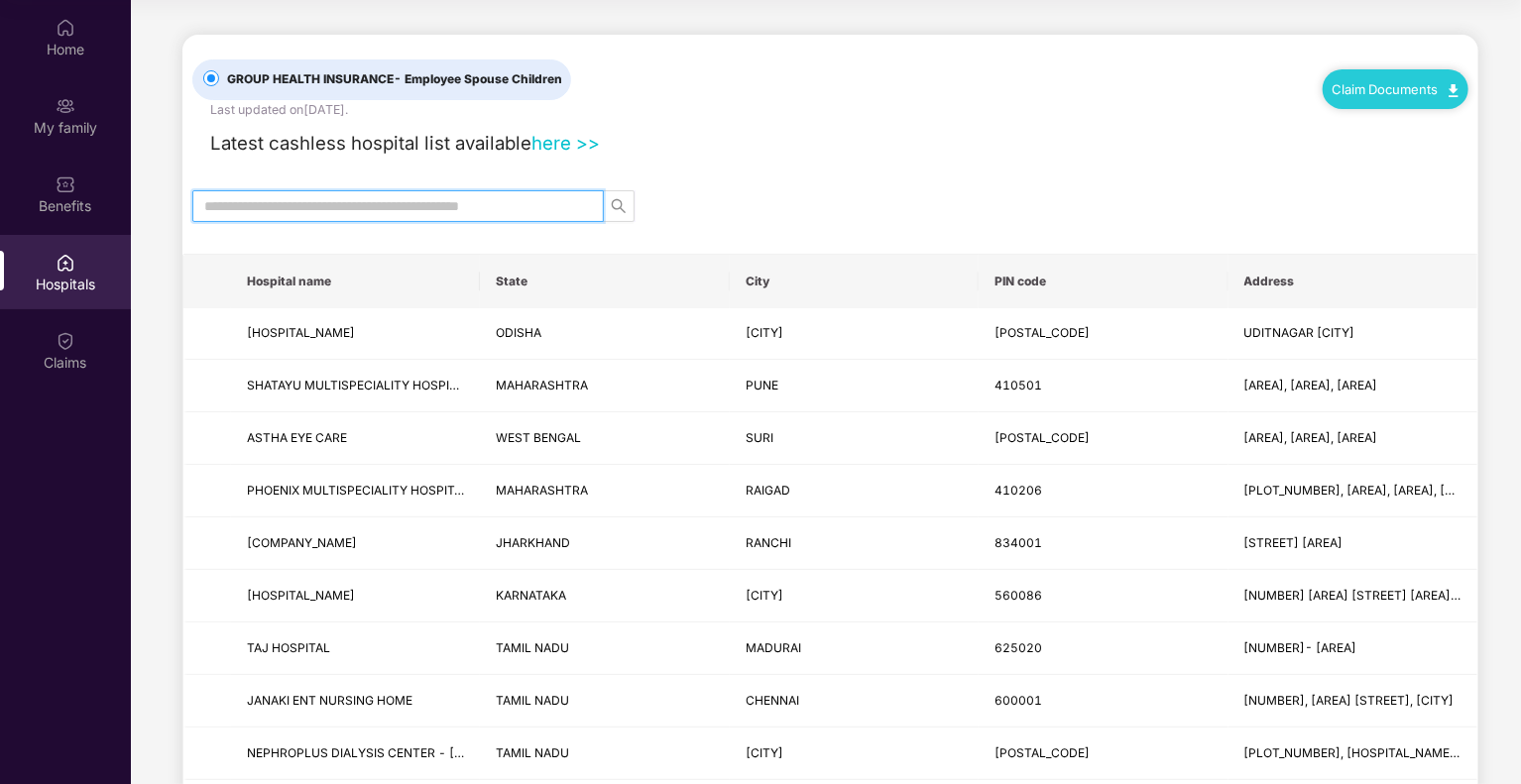 click at bounding box center (390, 206) 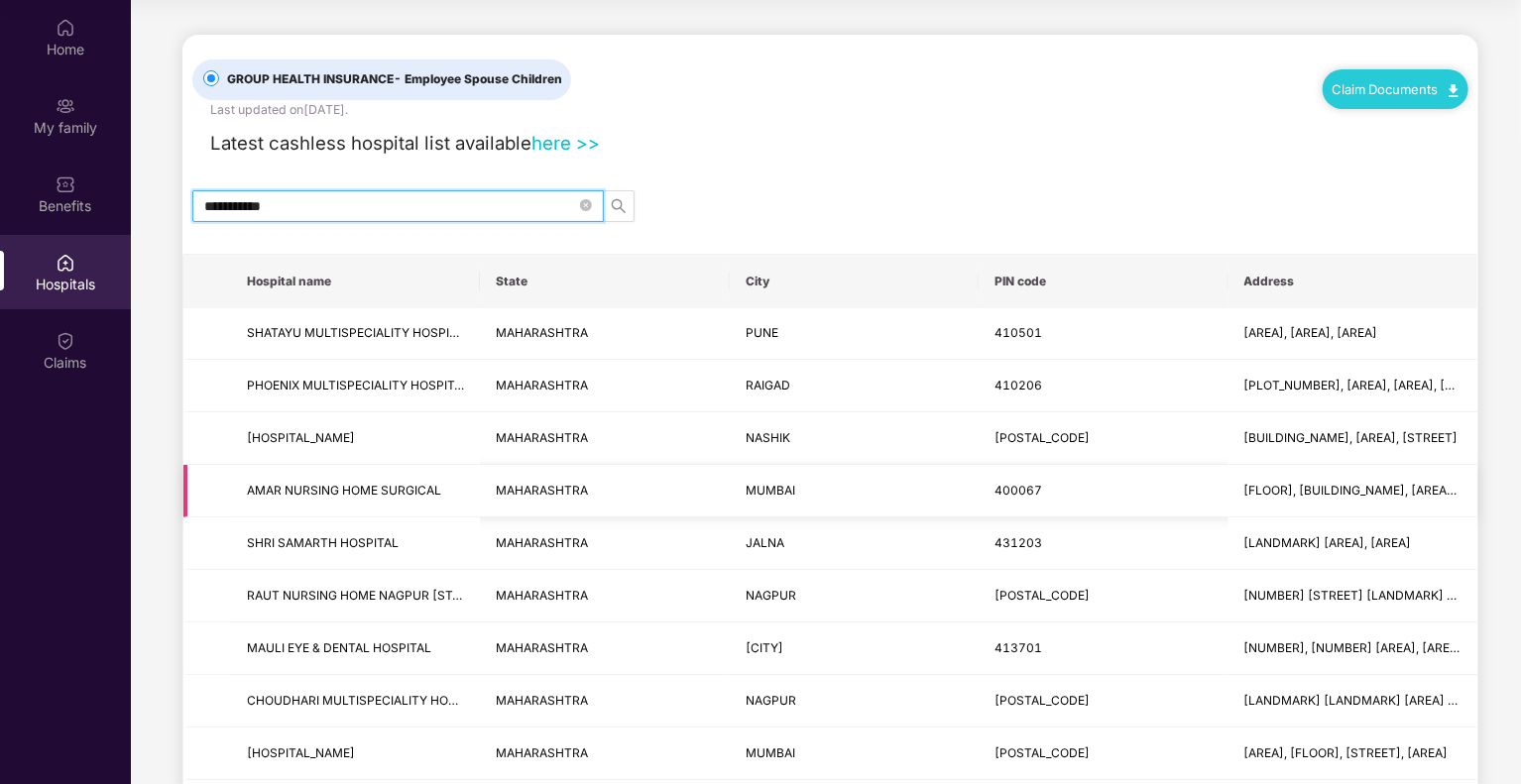type on "**********" 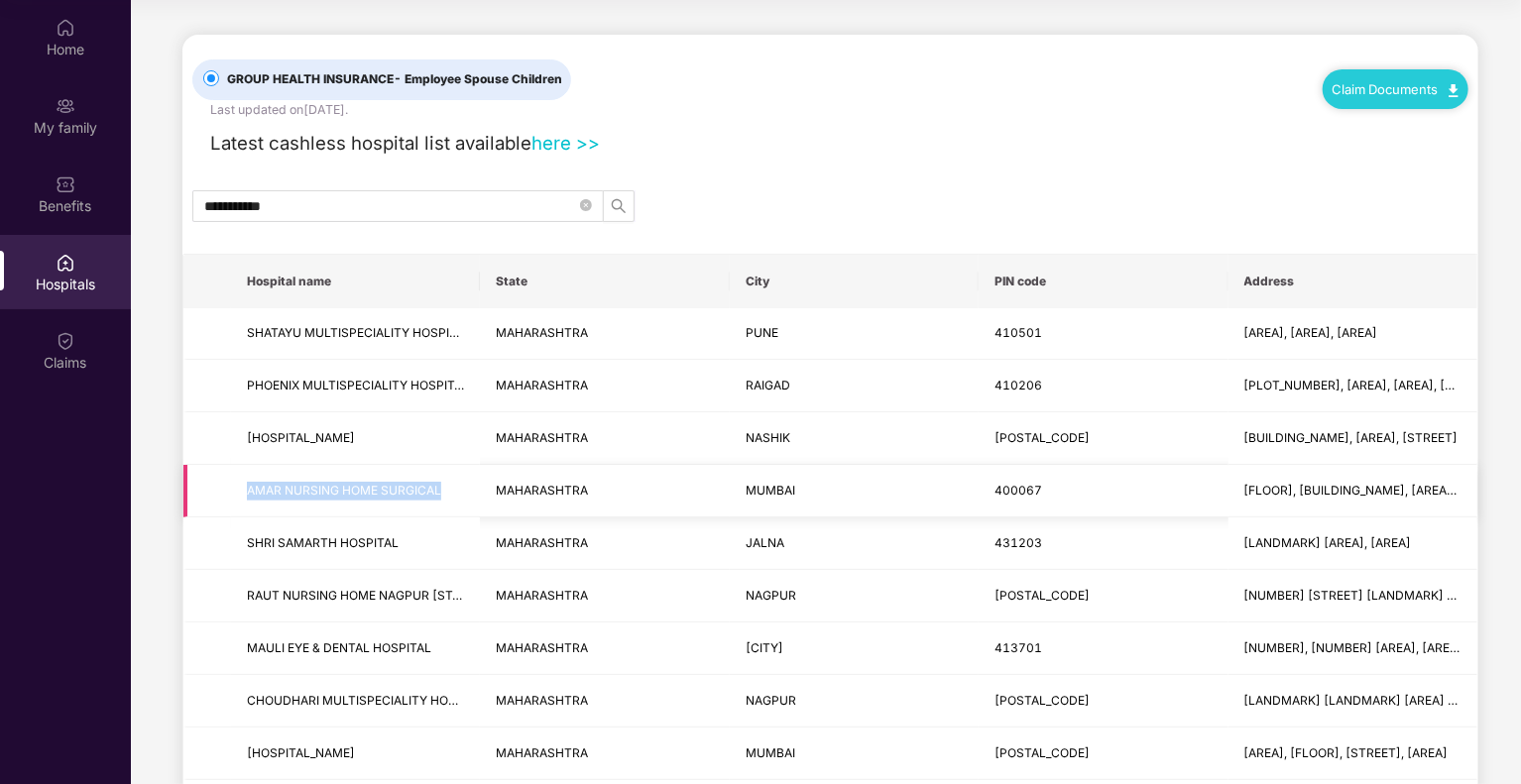 drag, startPoint x: 258, startPoint y: 498, endPoint x: 443, endPoint y: 498, distance: 185 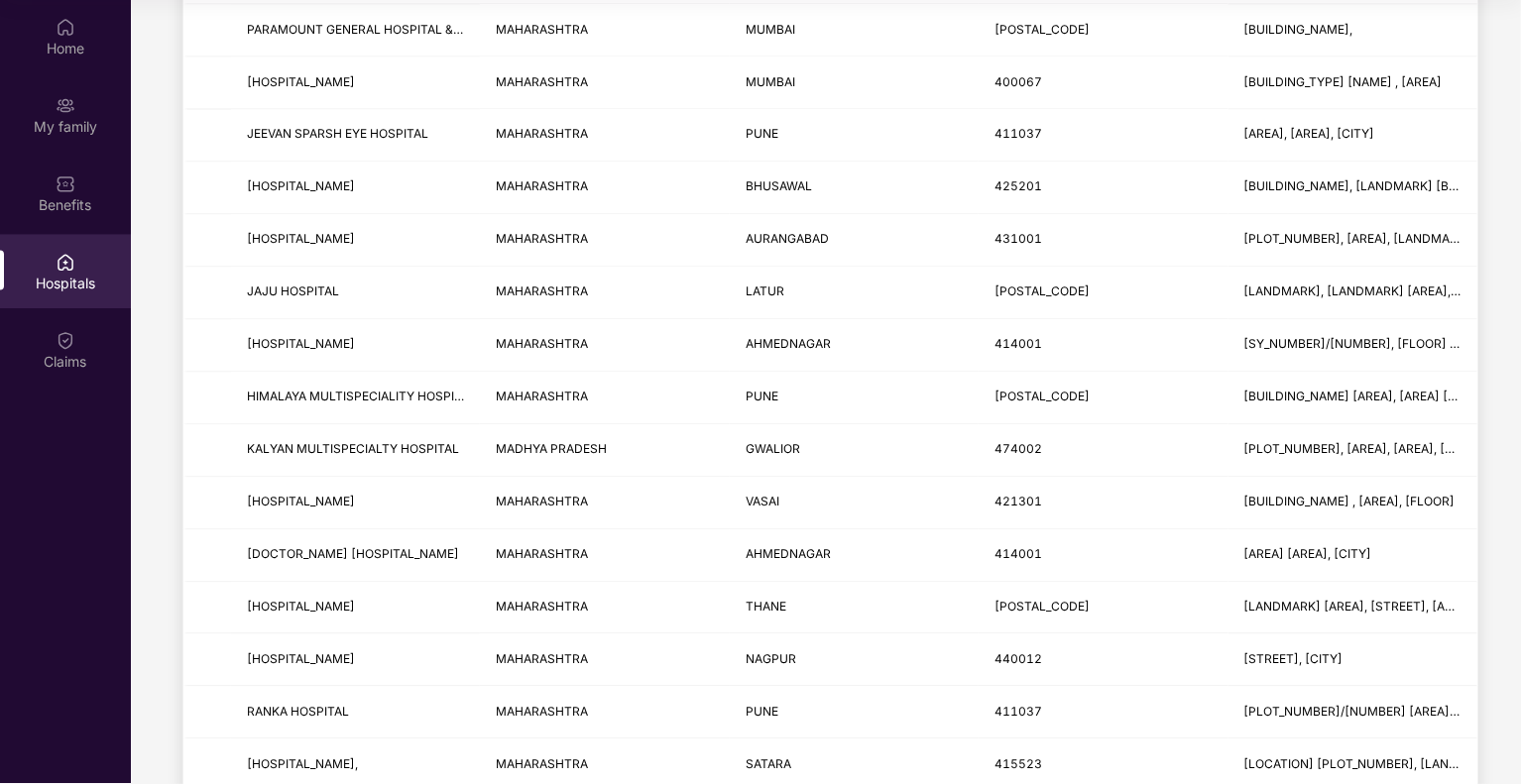scroll, scrollTop: 2262, scrollLeft: 0, axis: vertical 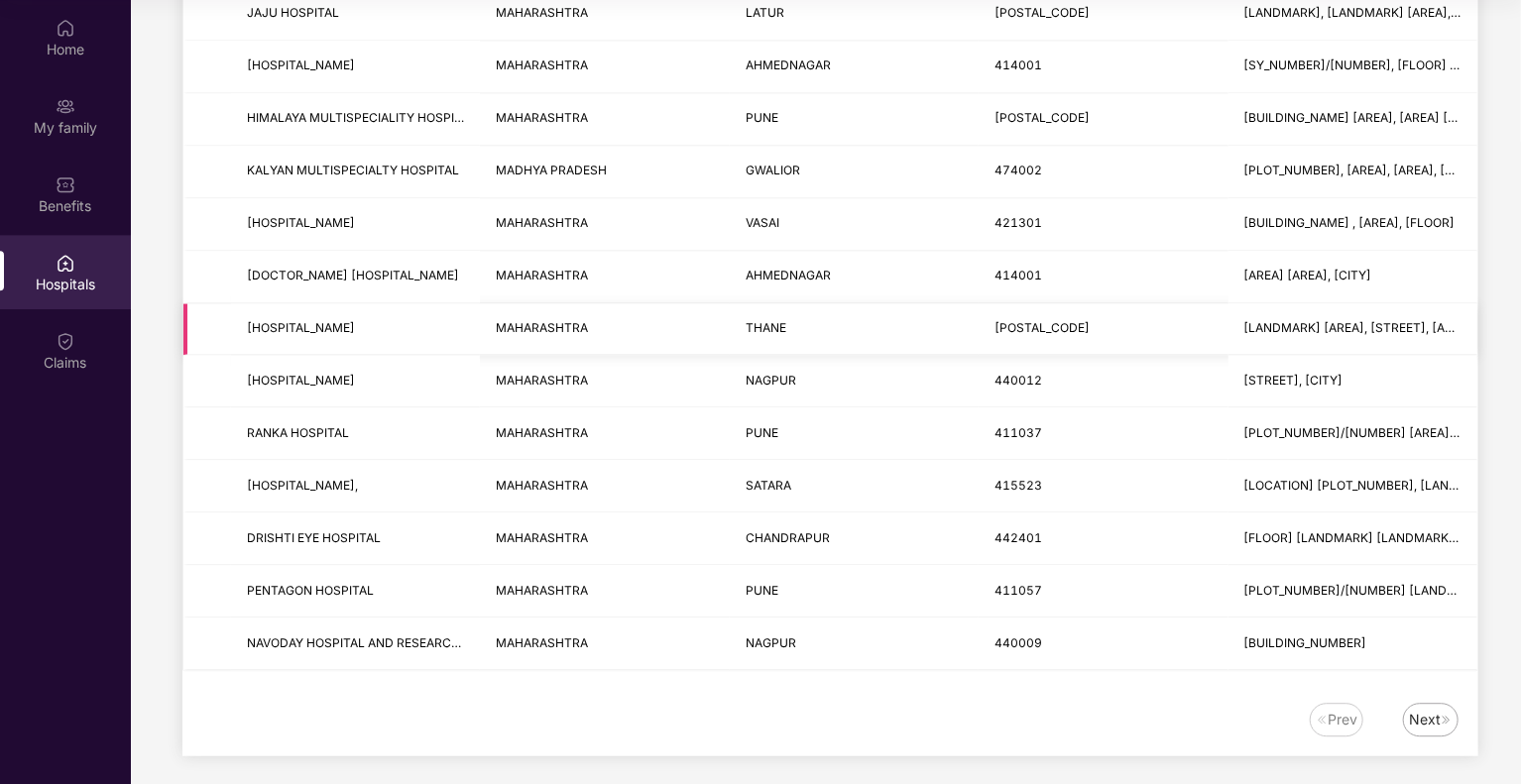 click on "[HOSPITAL_NAME]" at bounding box center (355, 329) 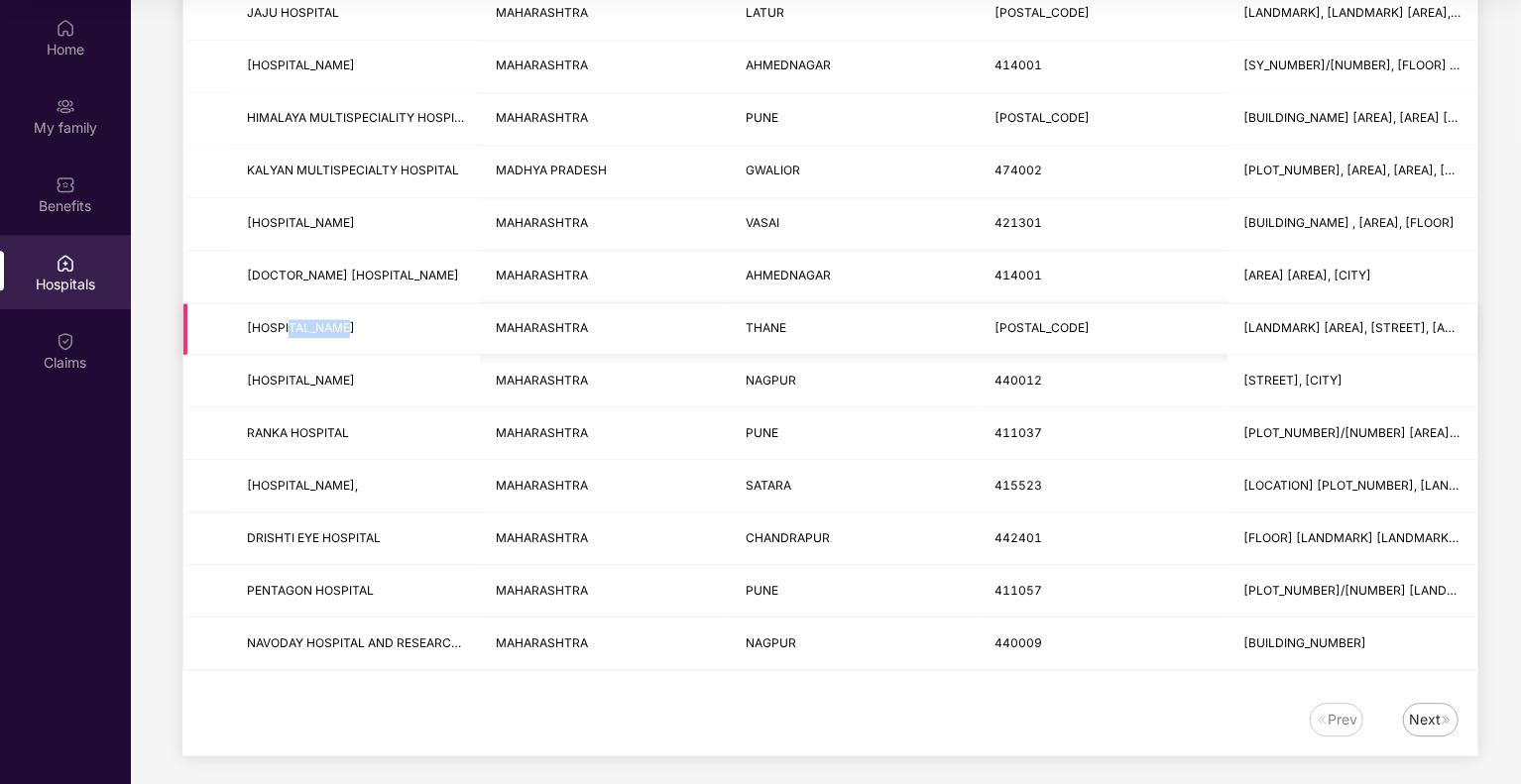 click on "[HOSPITAL_NAME]" at bounding box center (355, 329) 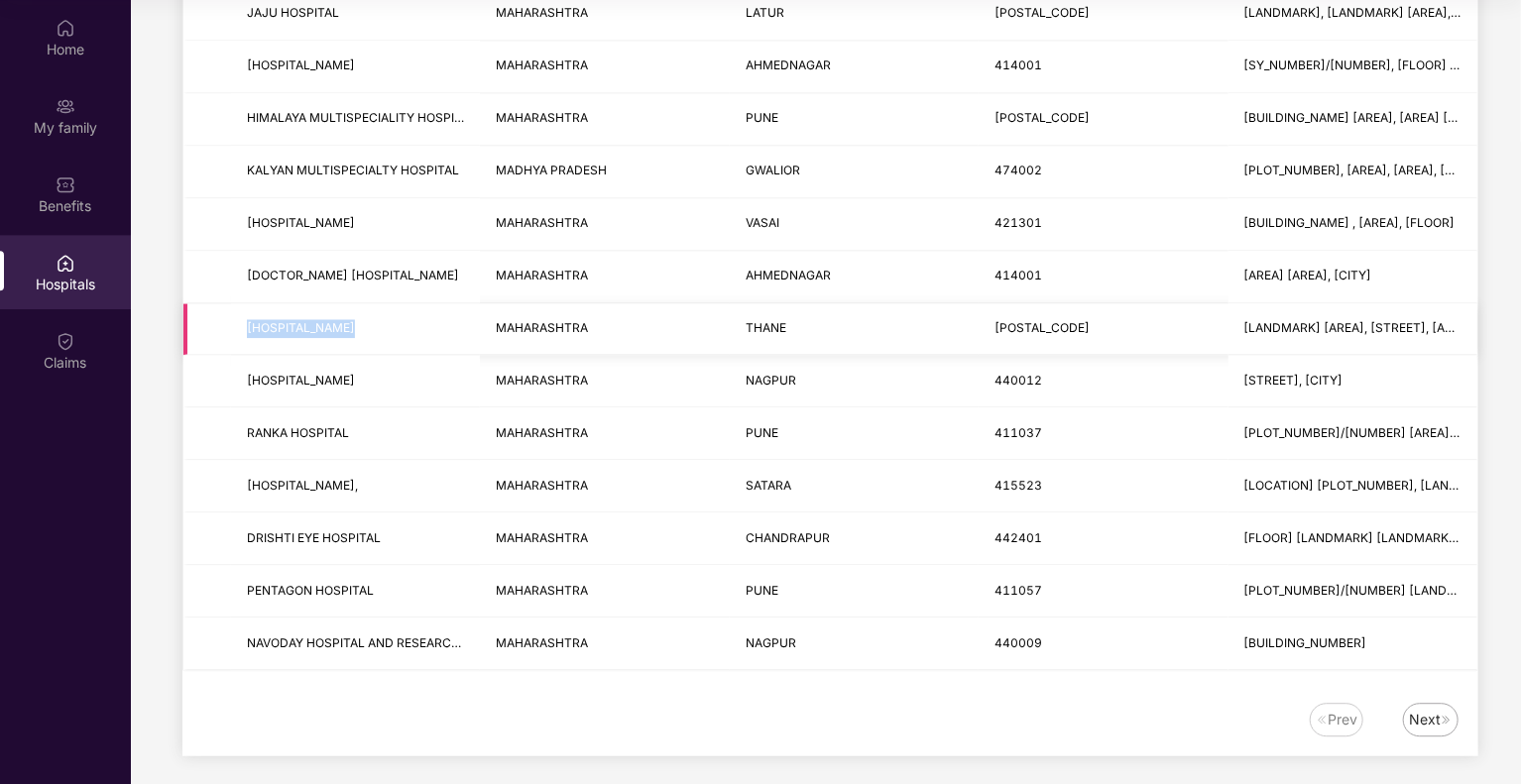 click on "[HOSPITAL_NAME]" at bounding box center (355, 329) 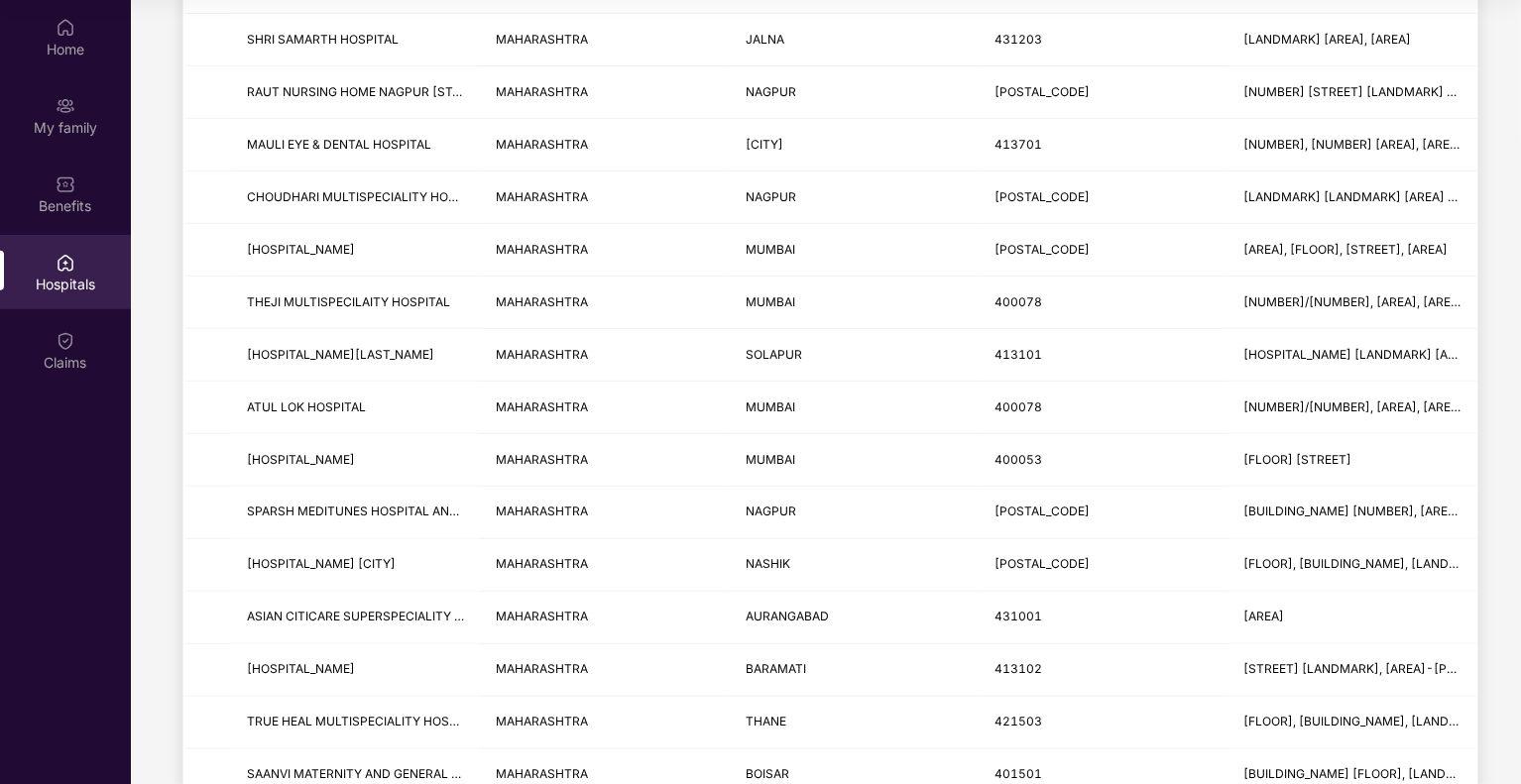 scroll, scrollTop: 280, scrollLeft: 0, axis: vertical 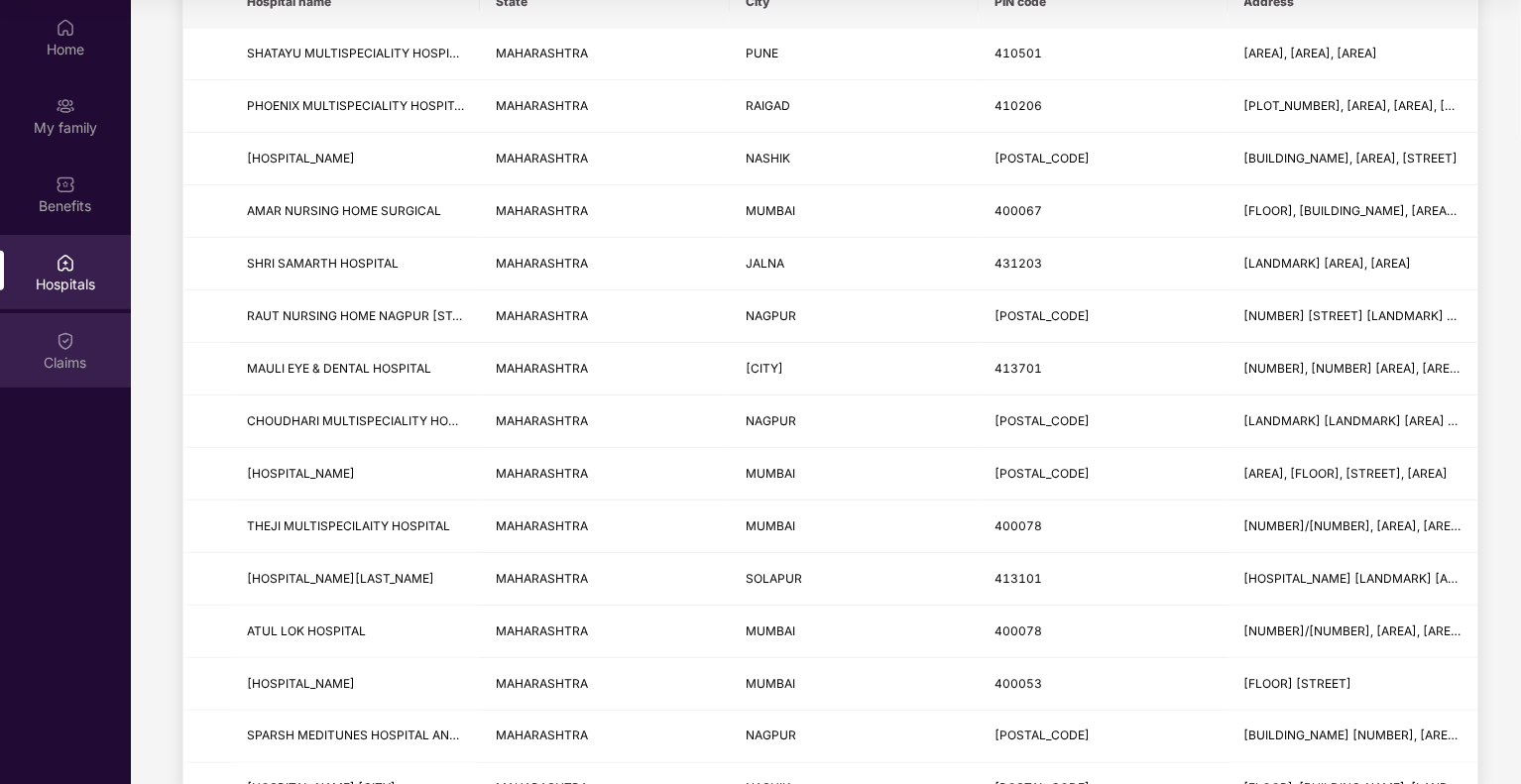 click on "Claims" at bounding box center (65, 363) 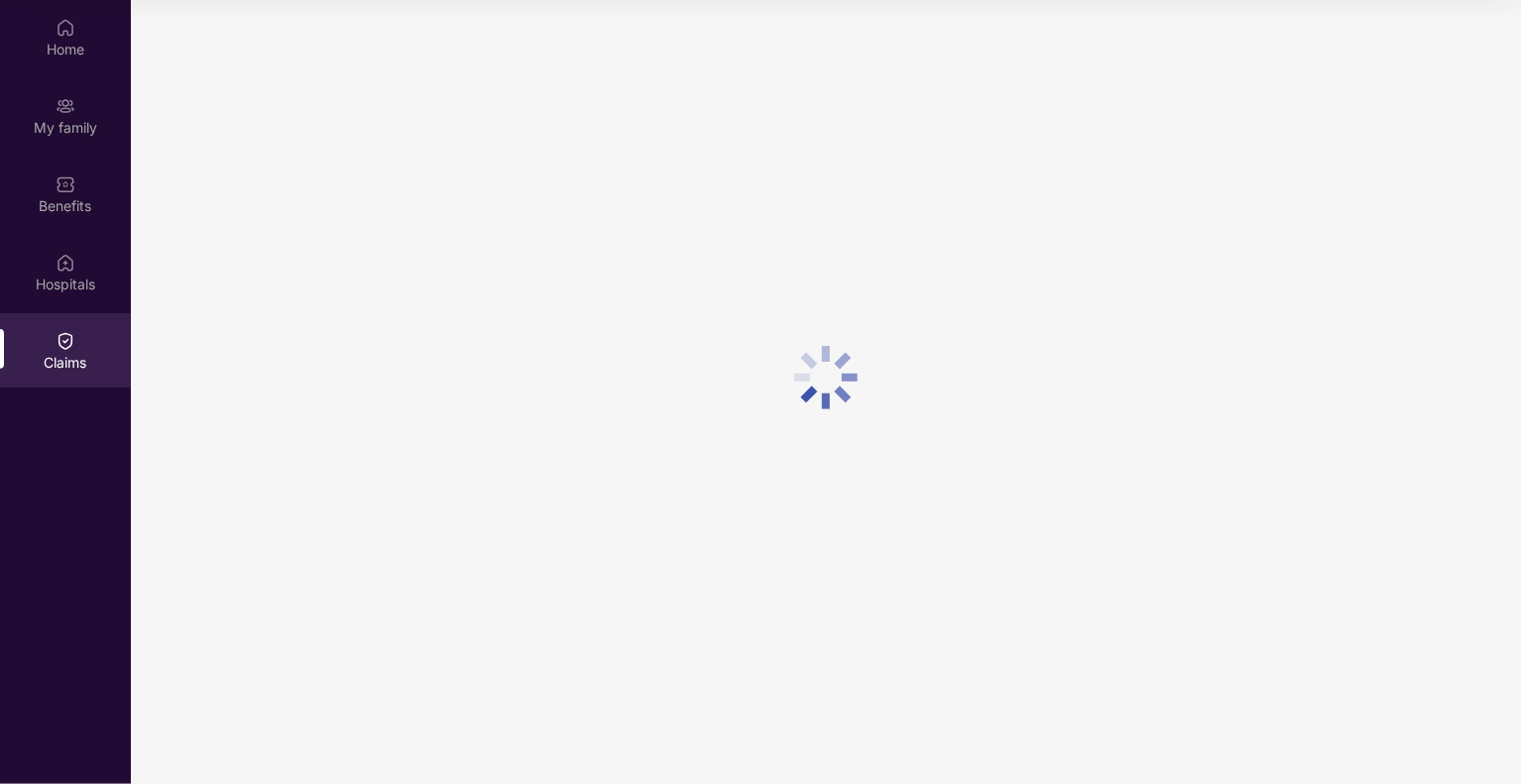 scroll, scrollTop: 0, scrollLeft: 0, axis: both 